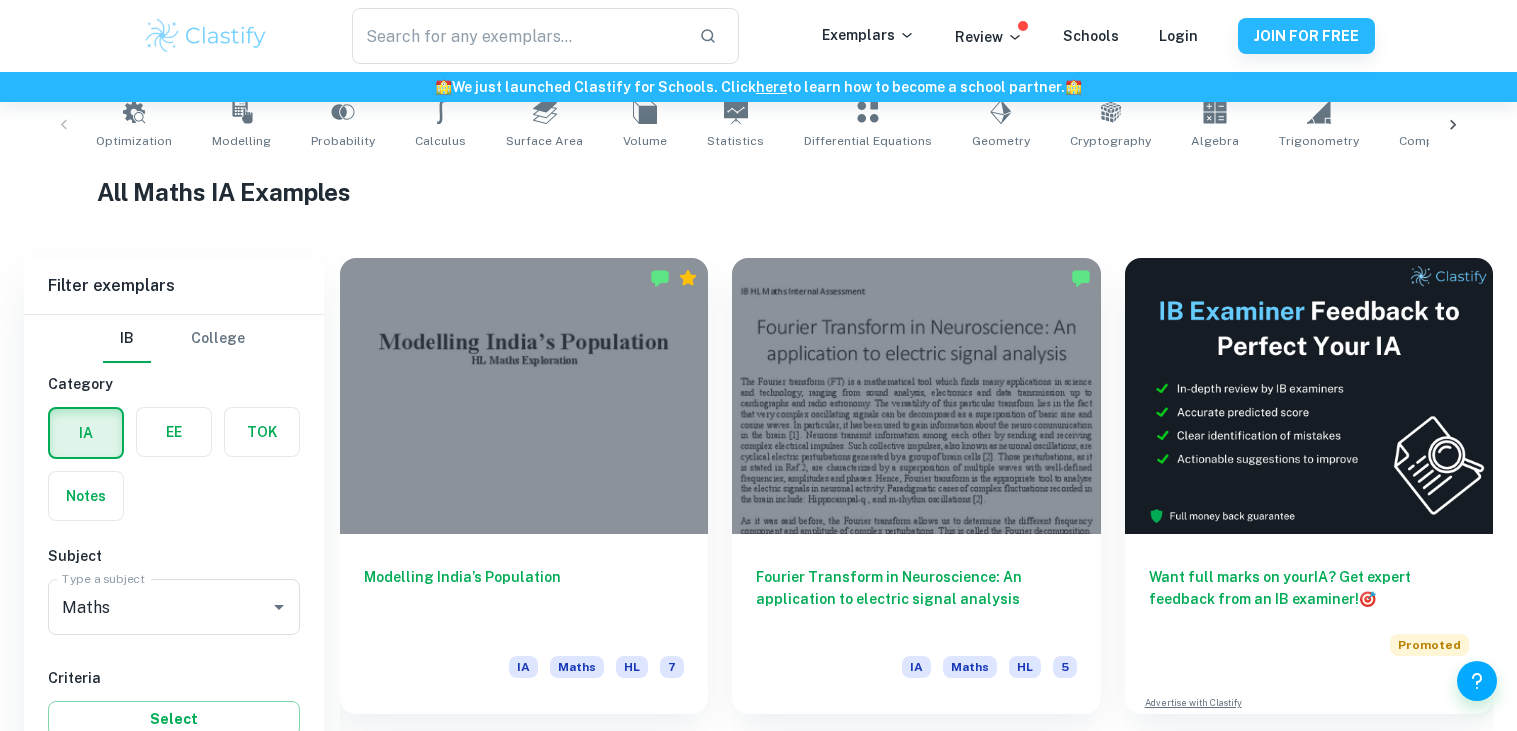 scroll, scrollTop: 509, scrollLeft: 0, axis: vertical 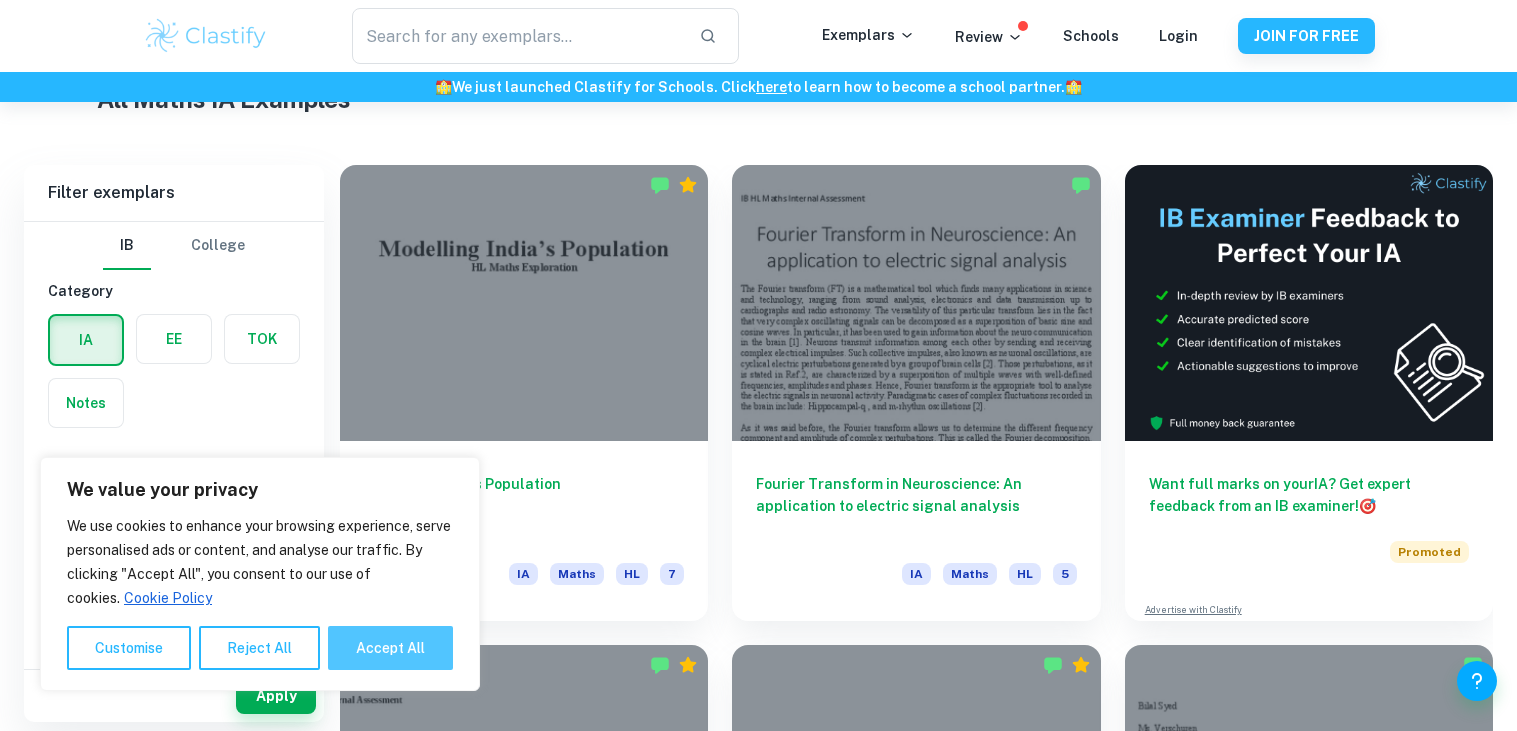 click on "Accept All" at bounding box center [390, 648] 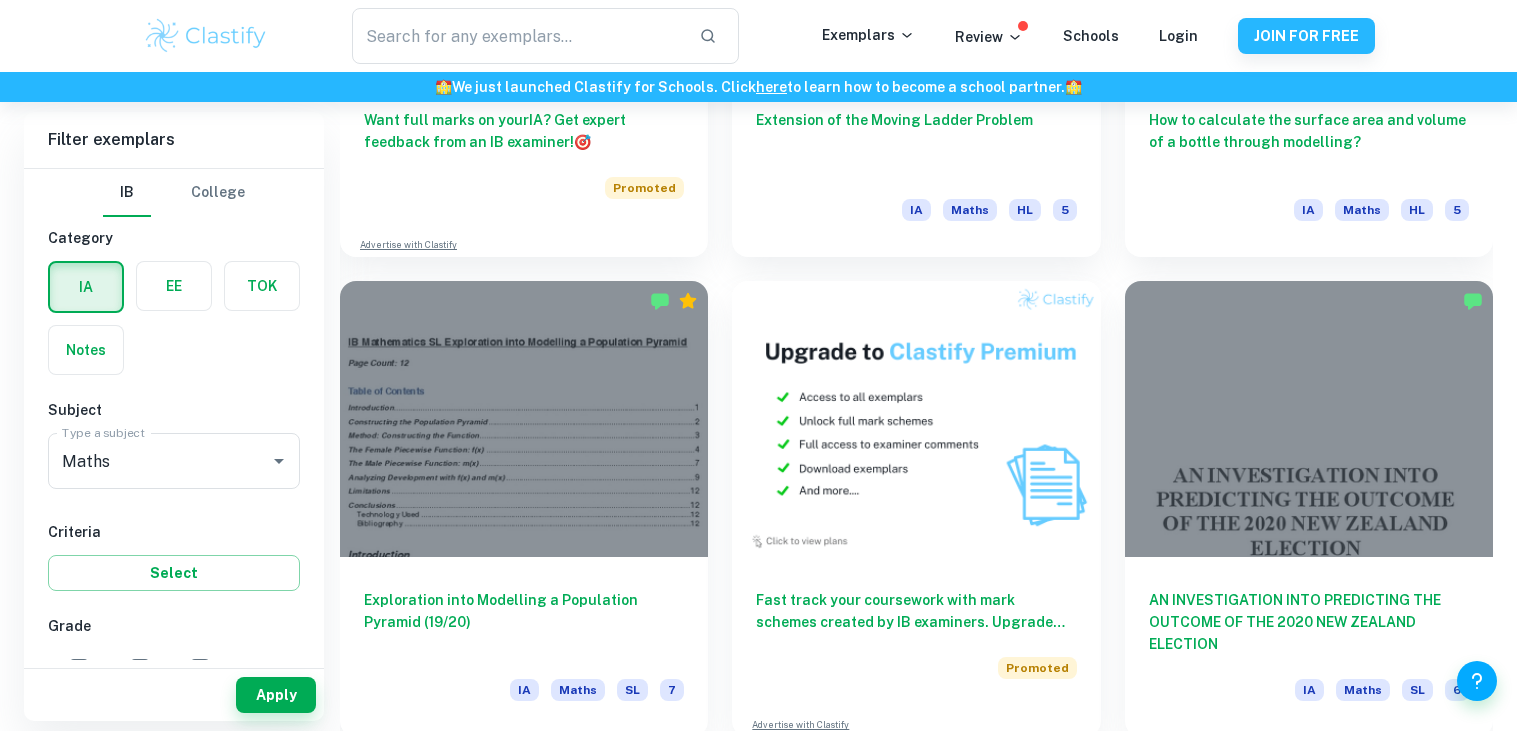 scroll, scrollTop: 3756, scrollLeft: 0, axis: vertical 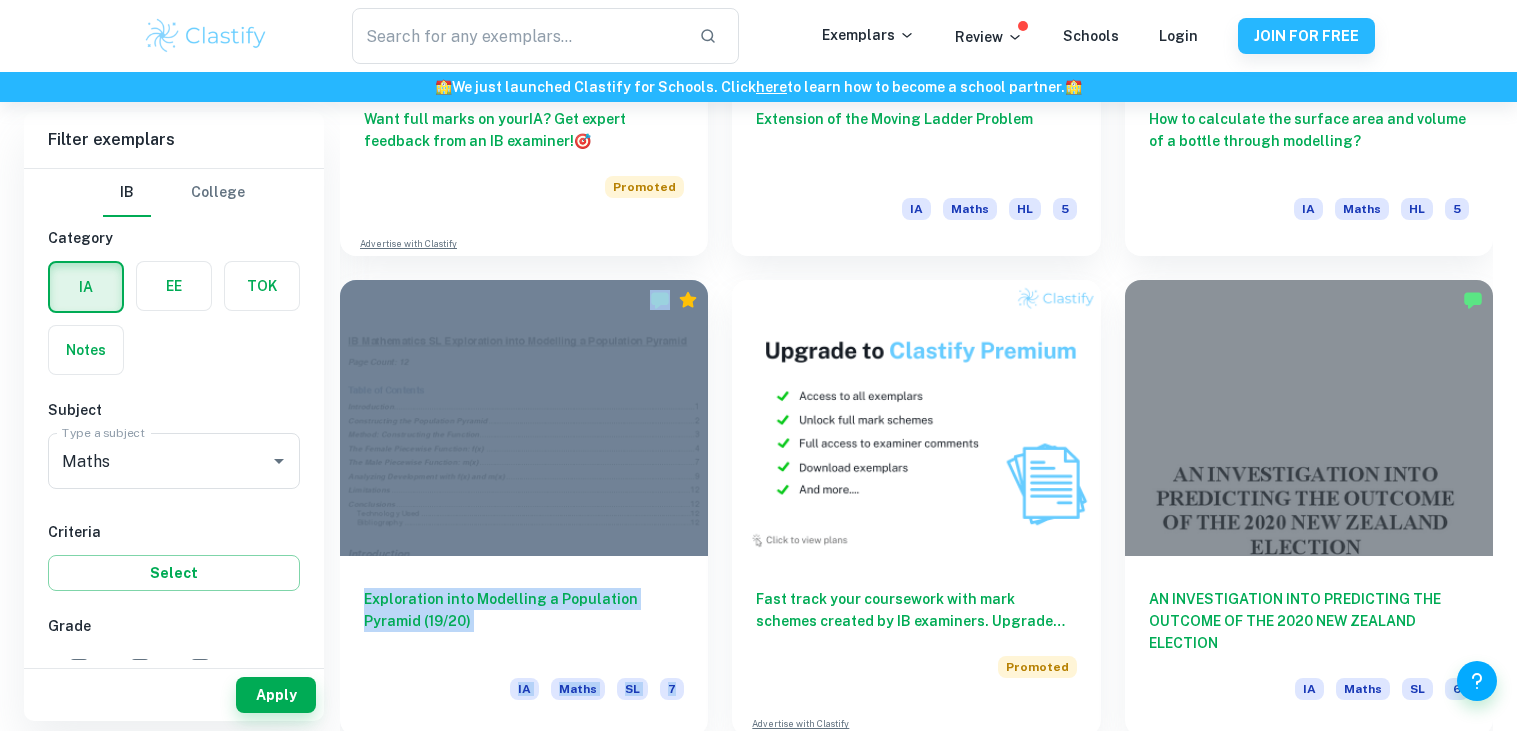 click on "Fast track your coursework with mark schemes created by IB examiners. Upgrade now  🚀 Promoted Advertise with Clastify" at bounding box center (904, 496) 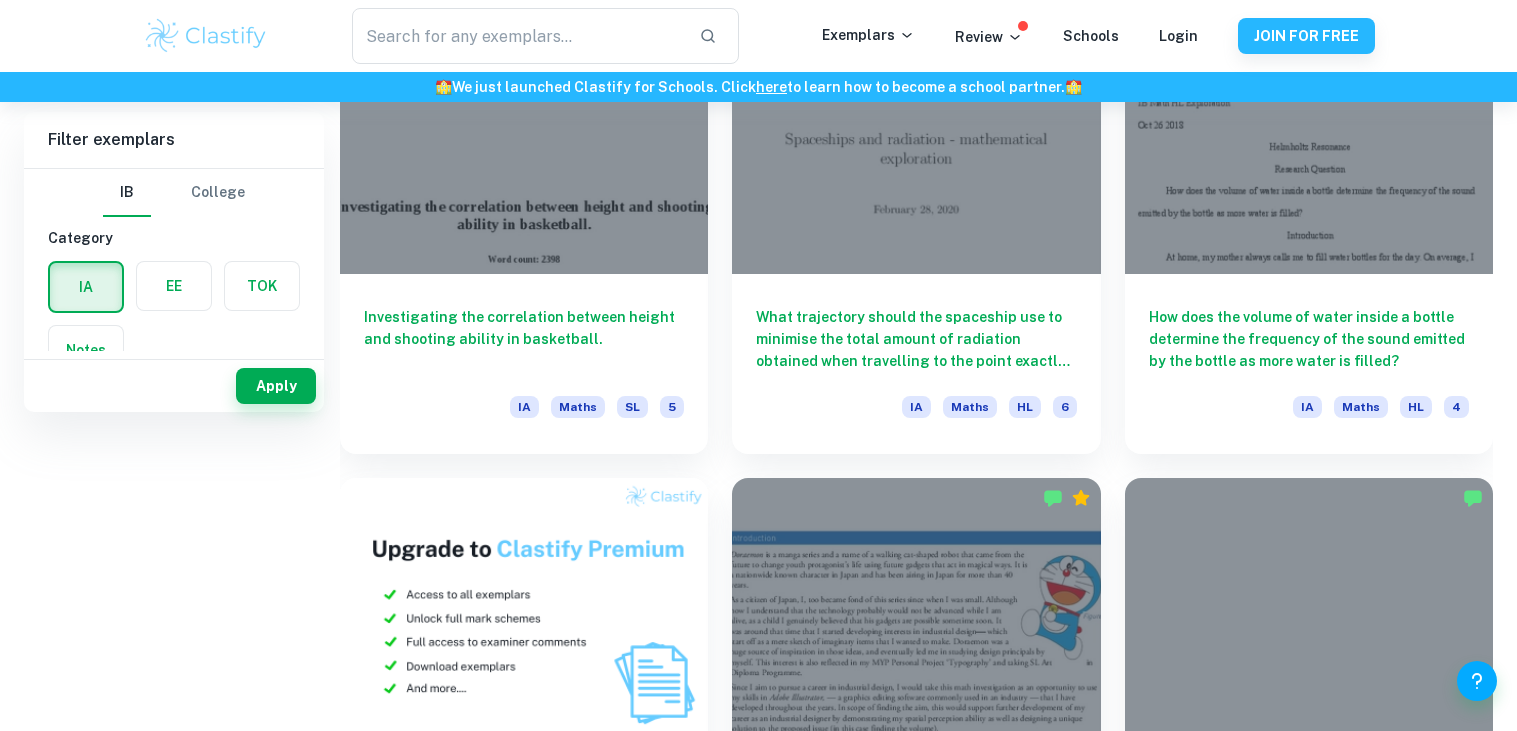 scroll, scrollTop: 0, scrollLeft: 0, axis: both 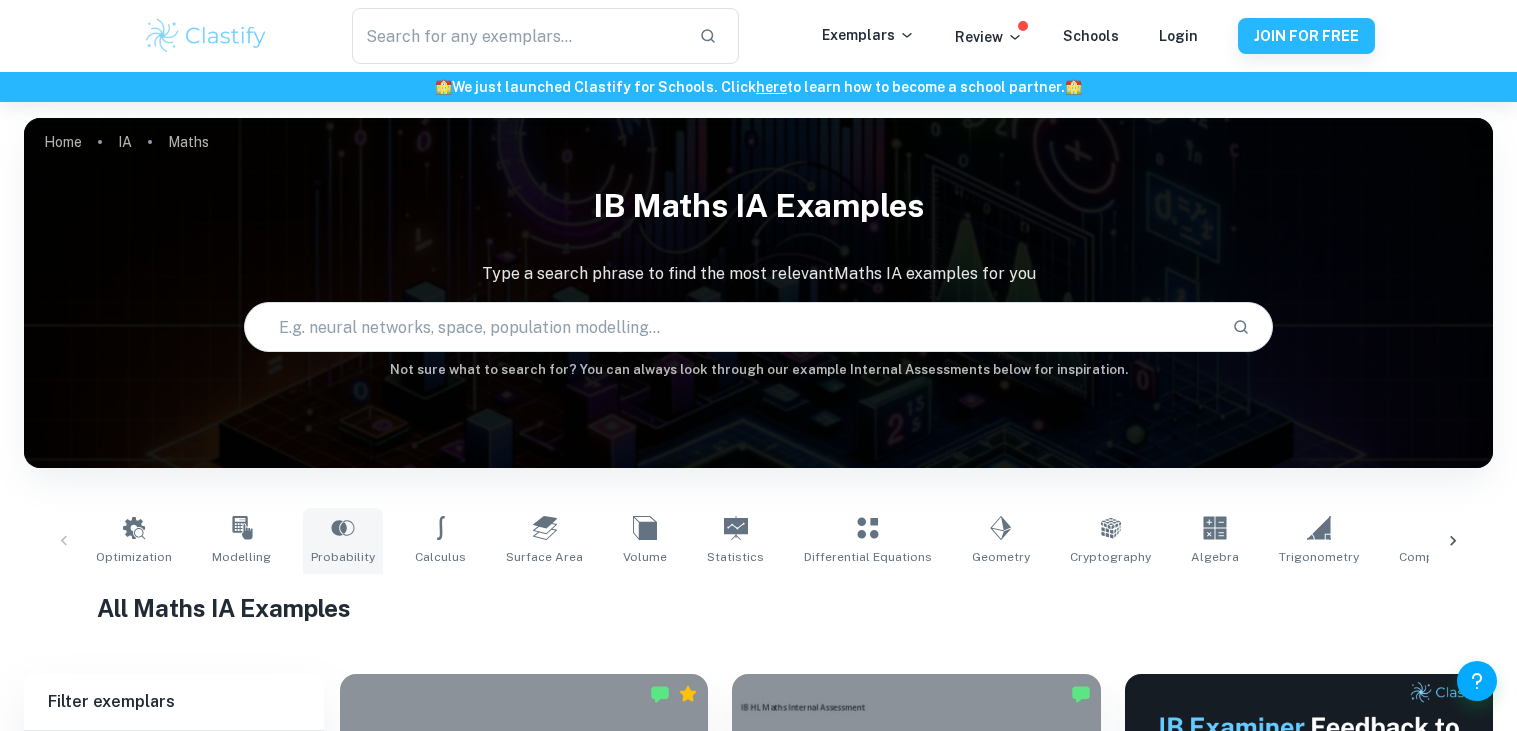 click on "Probability" at bounding box center [343, 541] 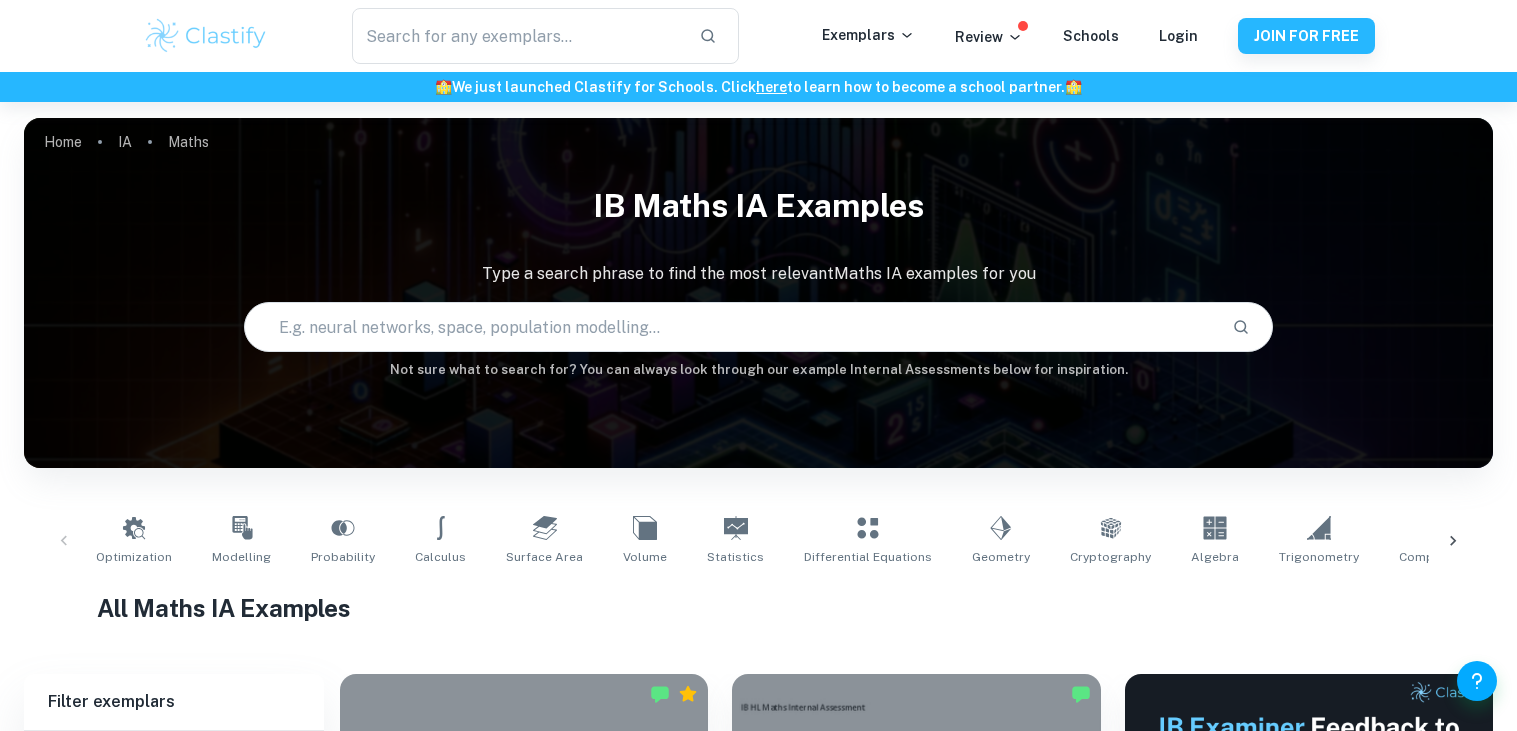 type on "Probability" 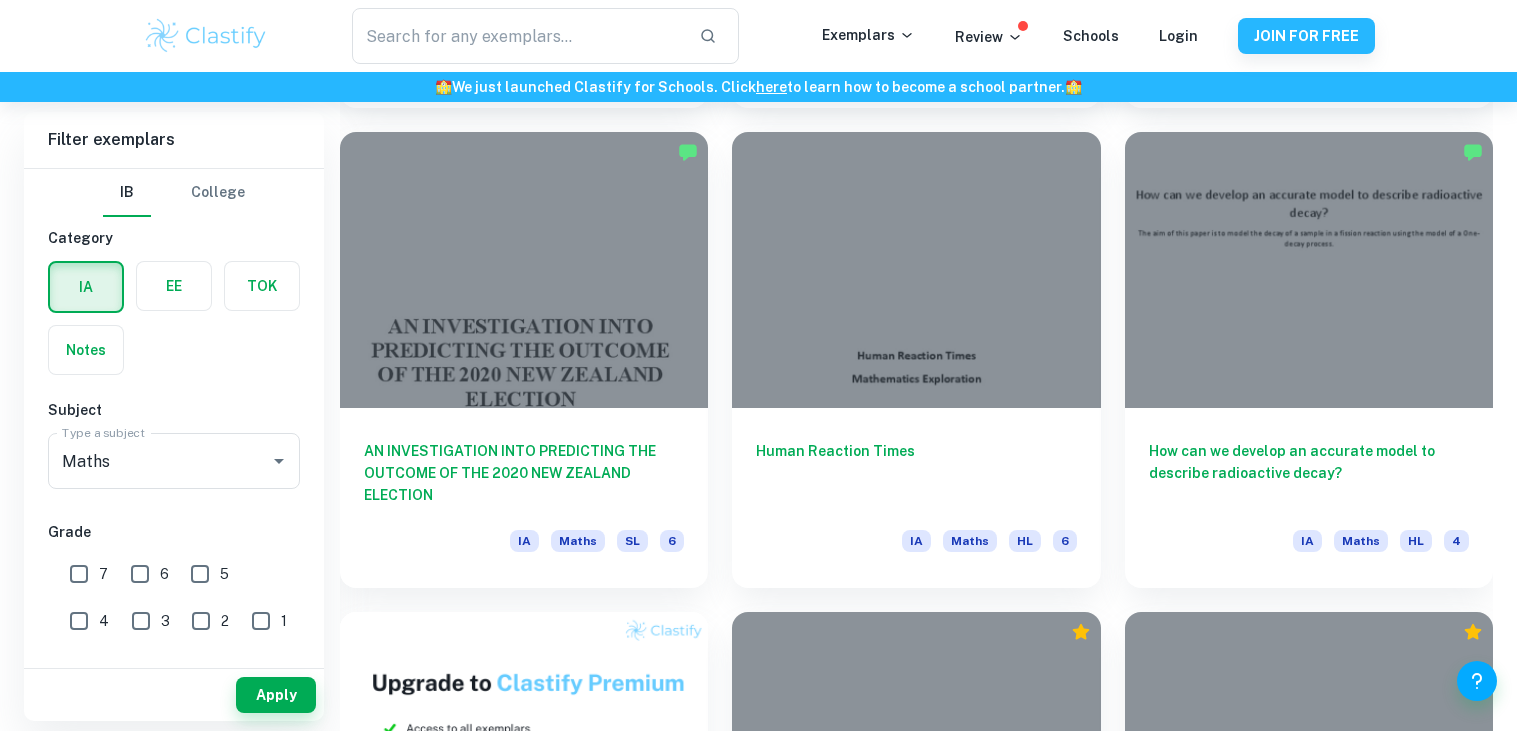scroll, scrollTop: 1042, scrollLeft: 0, axis: vertical 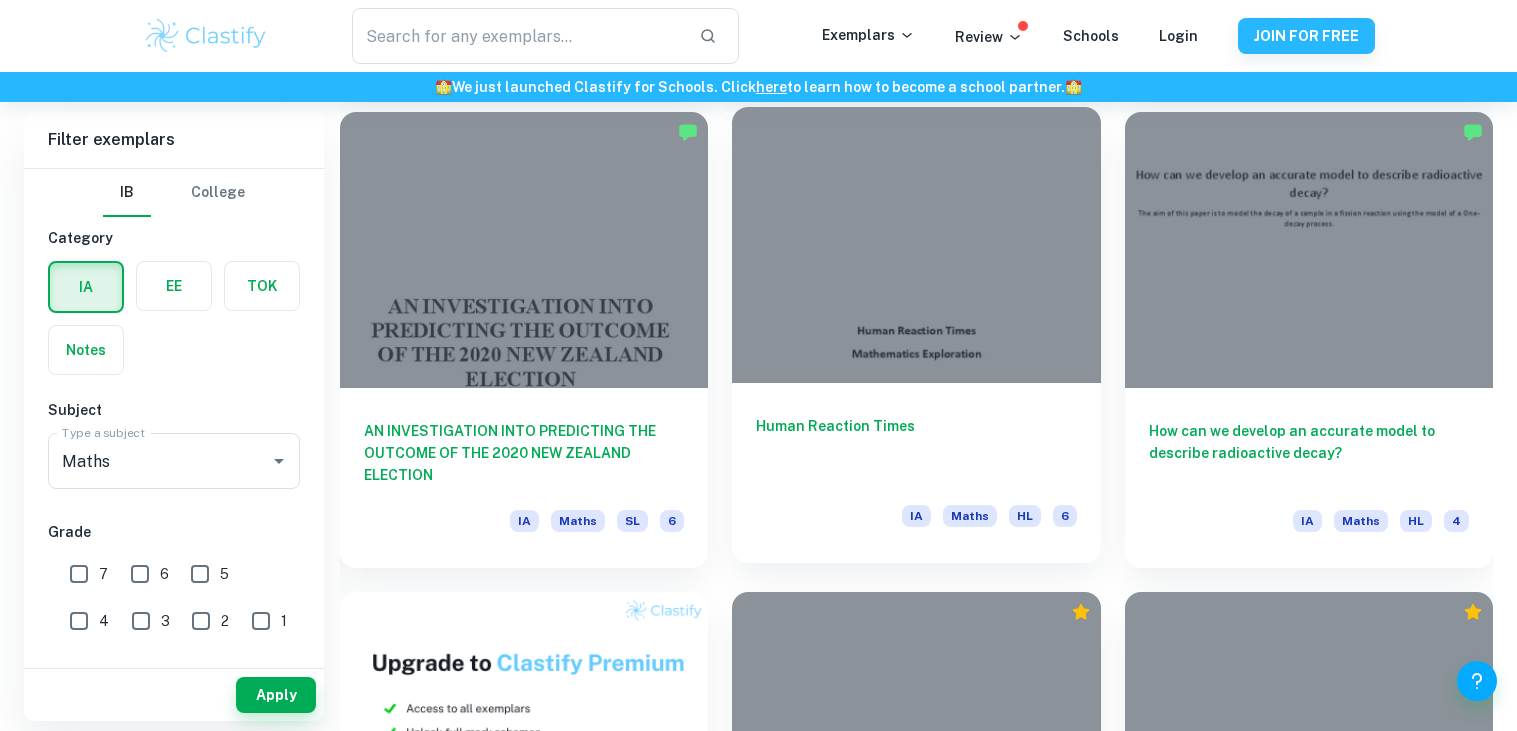 click on "Human Reaction Times" at bounding box center (916, 448) 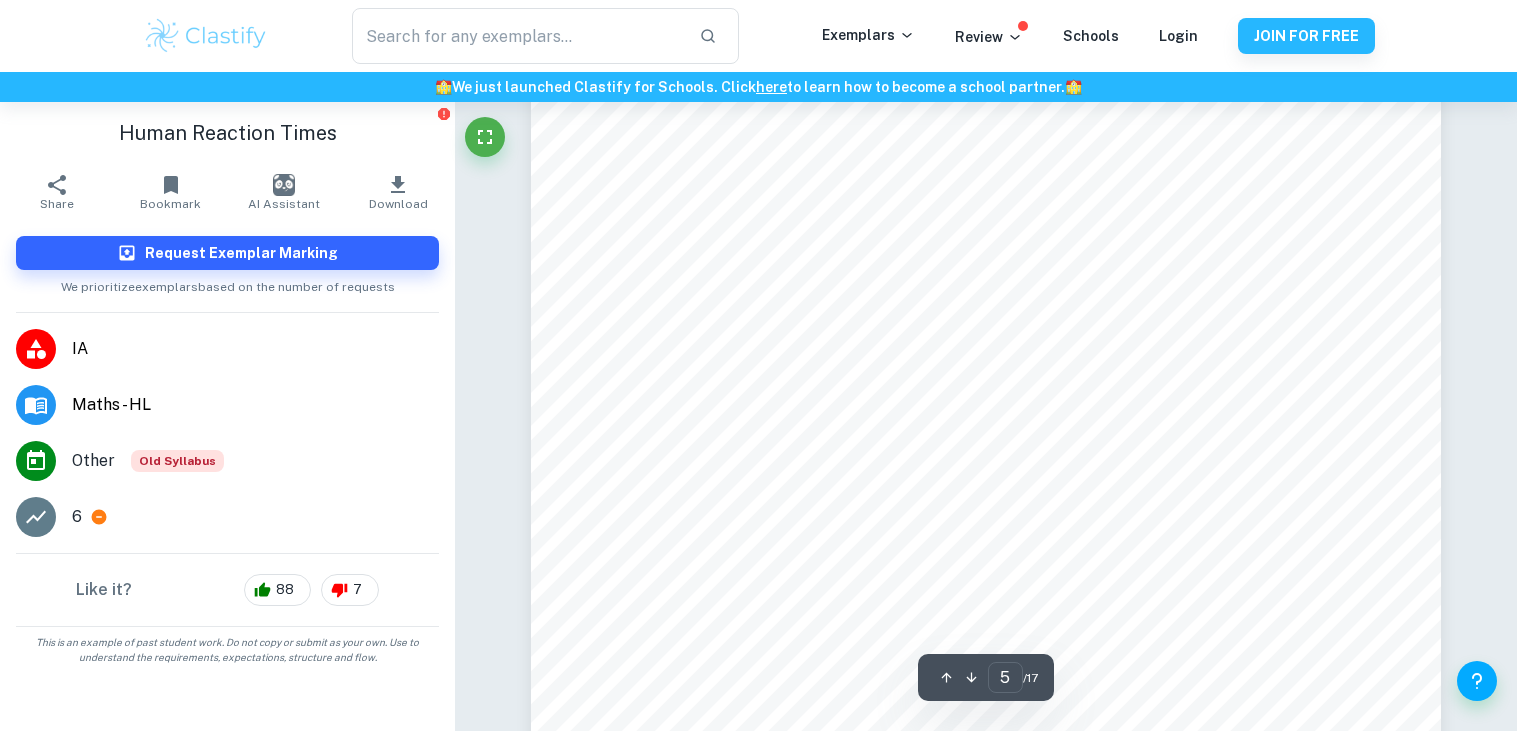 scroll, scrollTop: 5718, scrollLeft: 0, axis: vertical 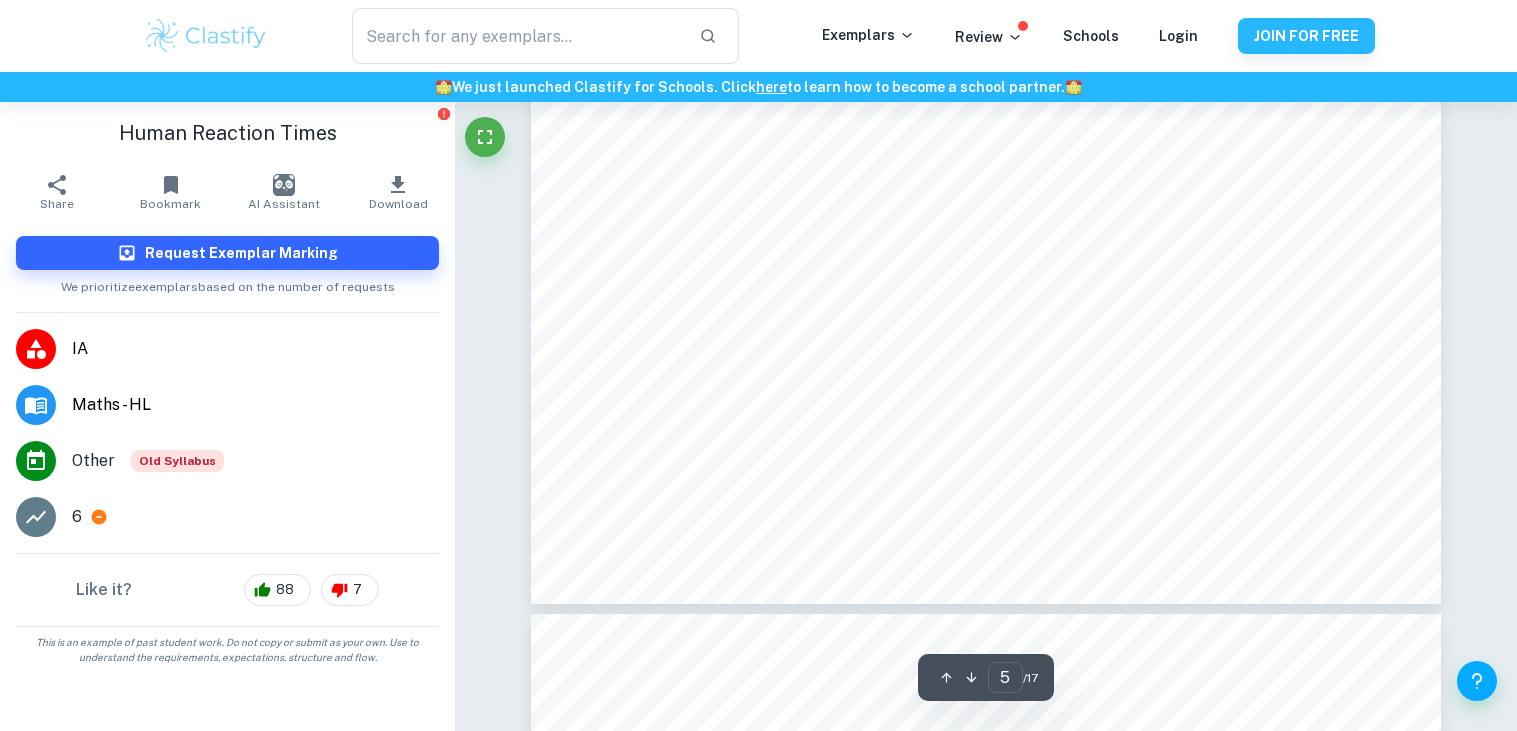 type on "6" 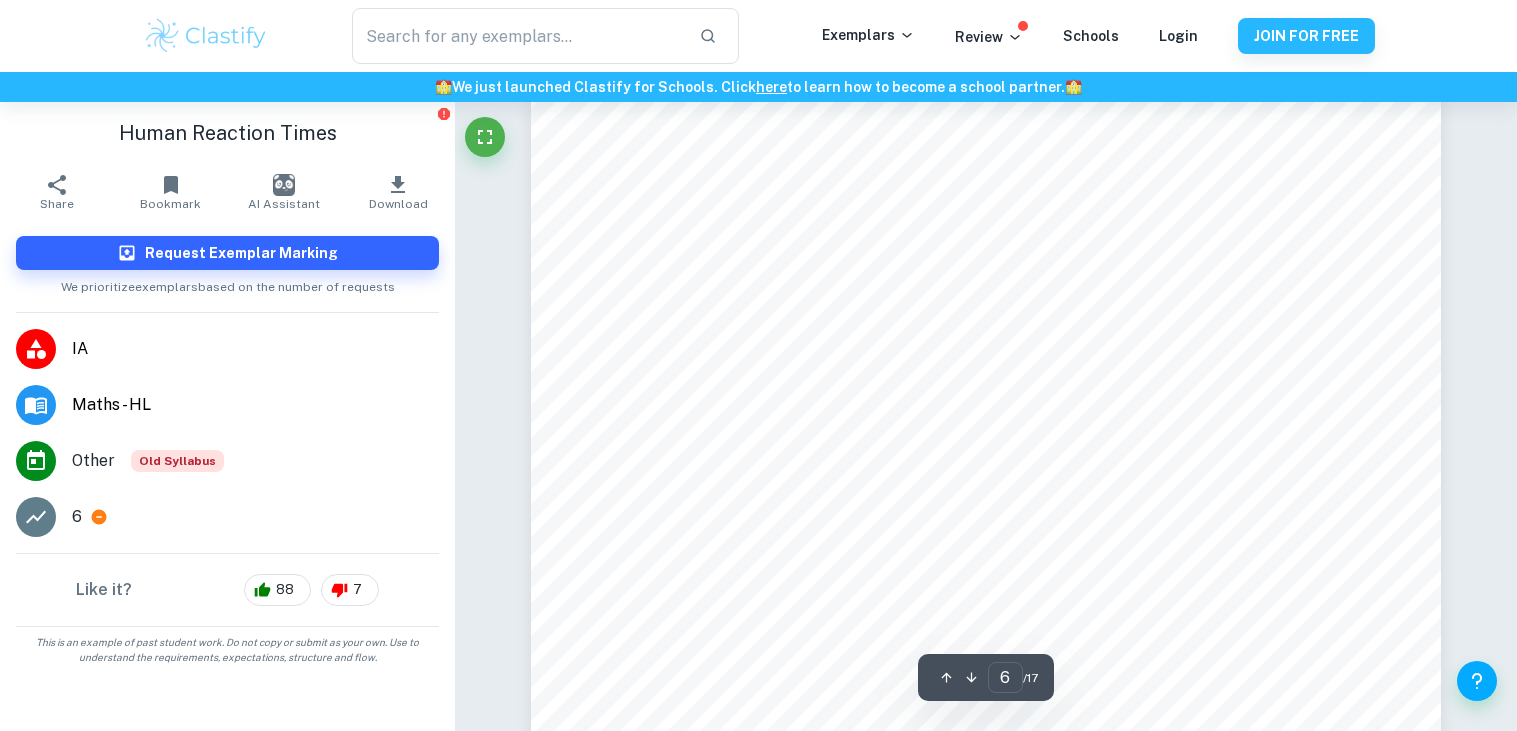 scroll, scrollTop: 6925, scrollLeft: 0, axis: vertical 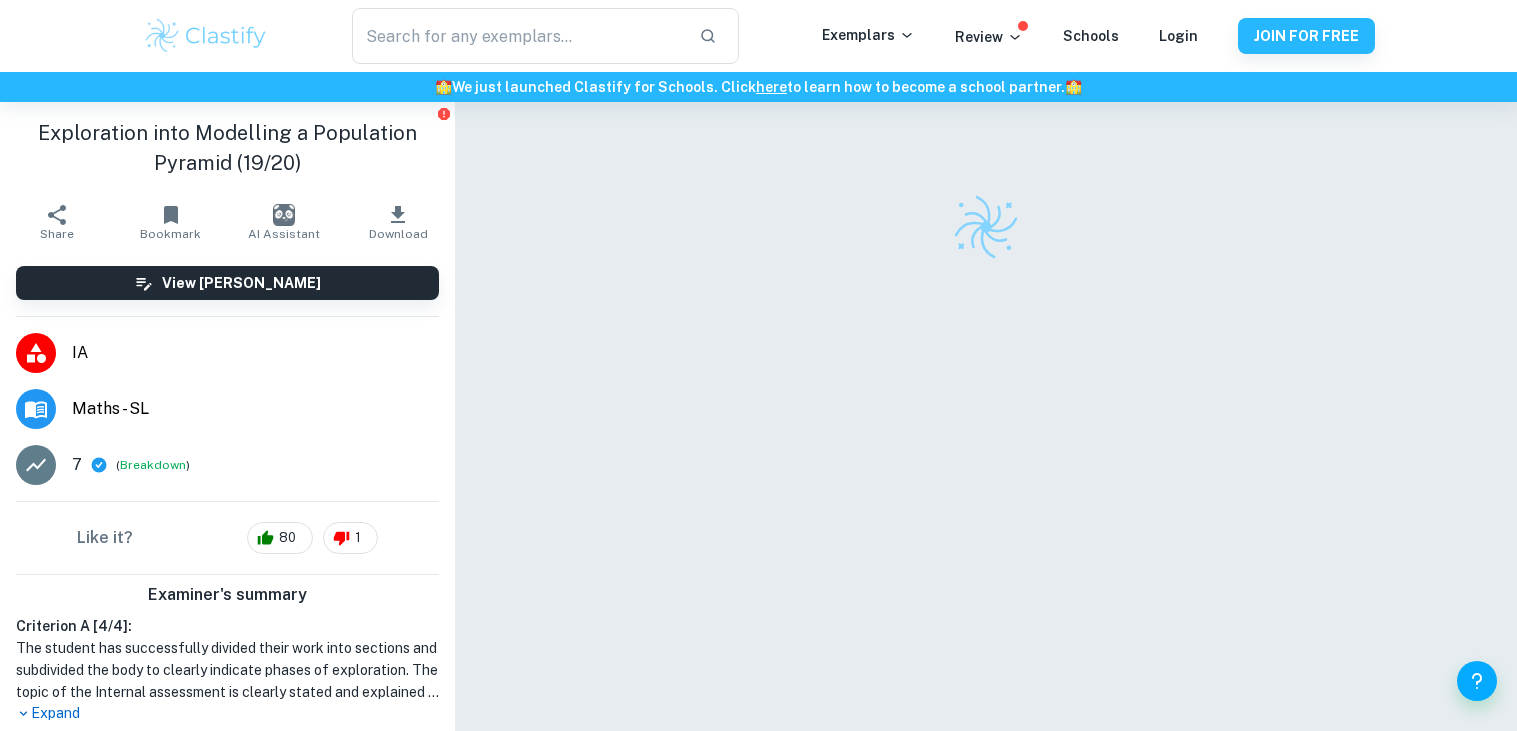 checkbox on "true" 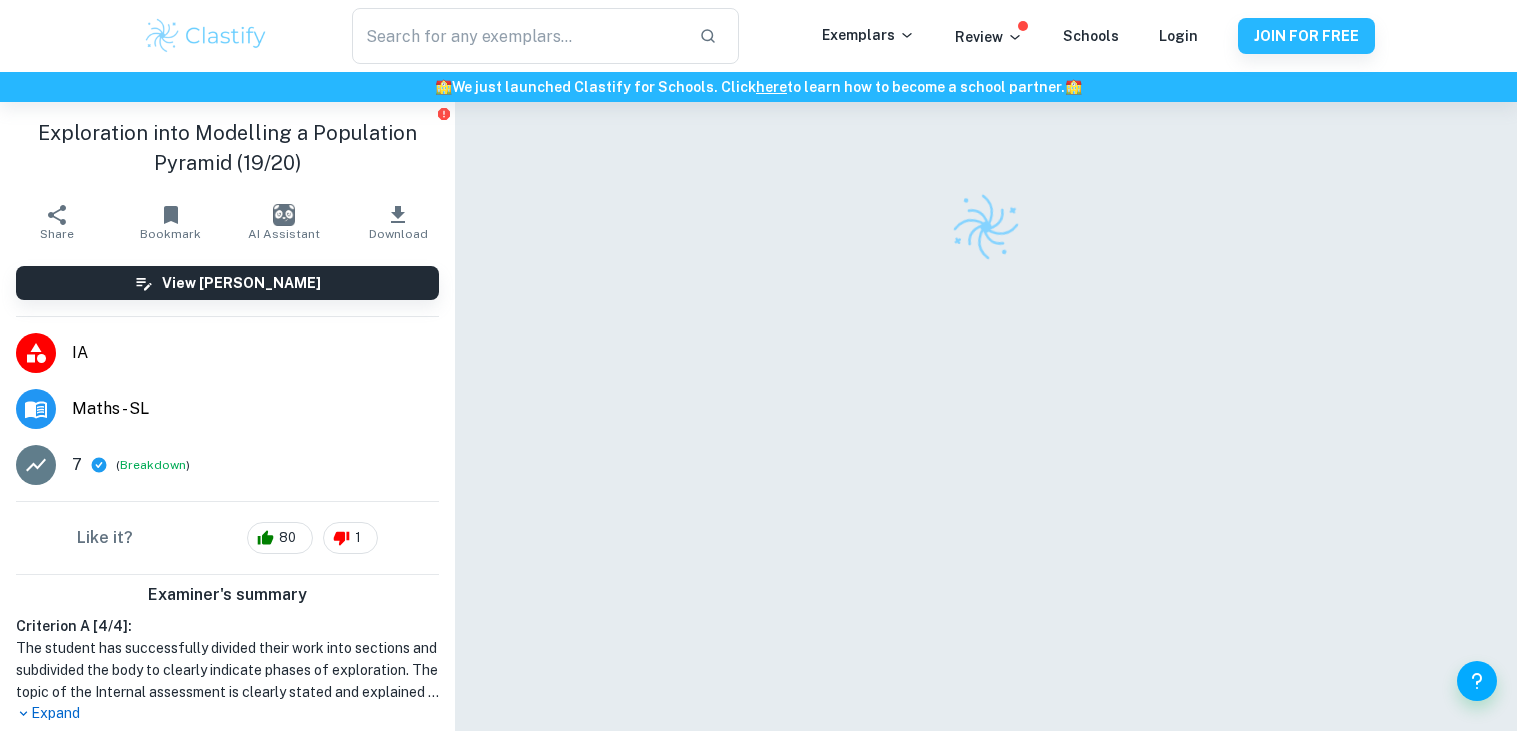 scroll, scrollTop: 0, scrollLeft: 0, axis: both 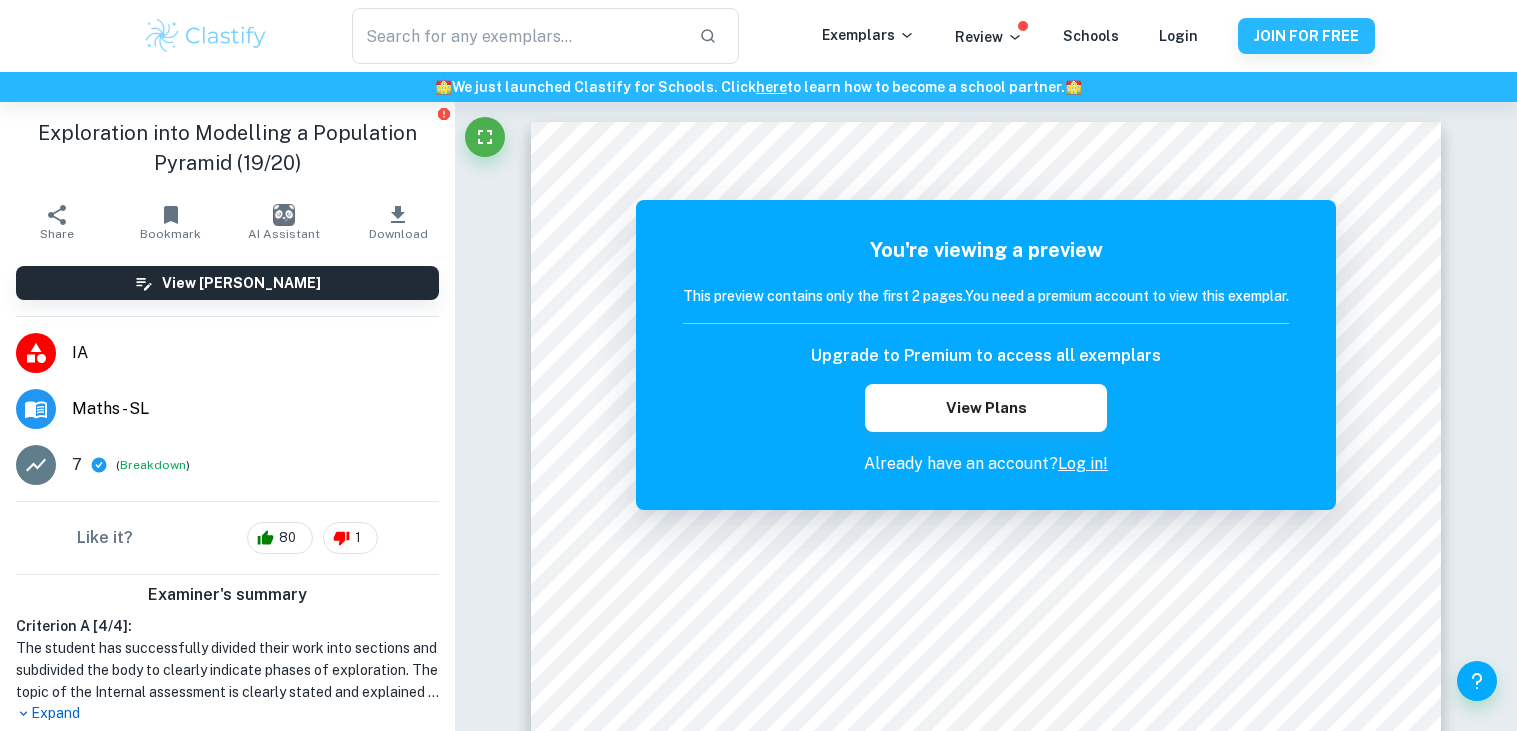 click on "You're viewing a preview This preview contains only the first 2 pages.  You need a premium account to view this exemplar. Upgrade to Premium to access all exemplars View Plans   Already have an account?  Log in!" at bounding box center (986, 355) 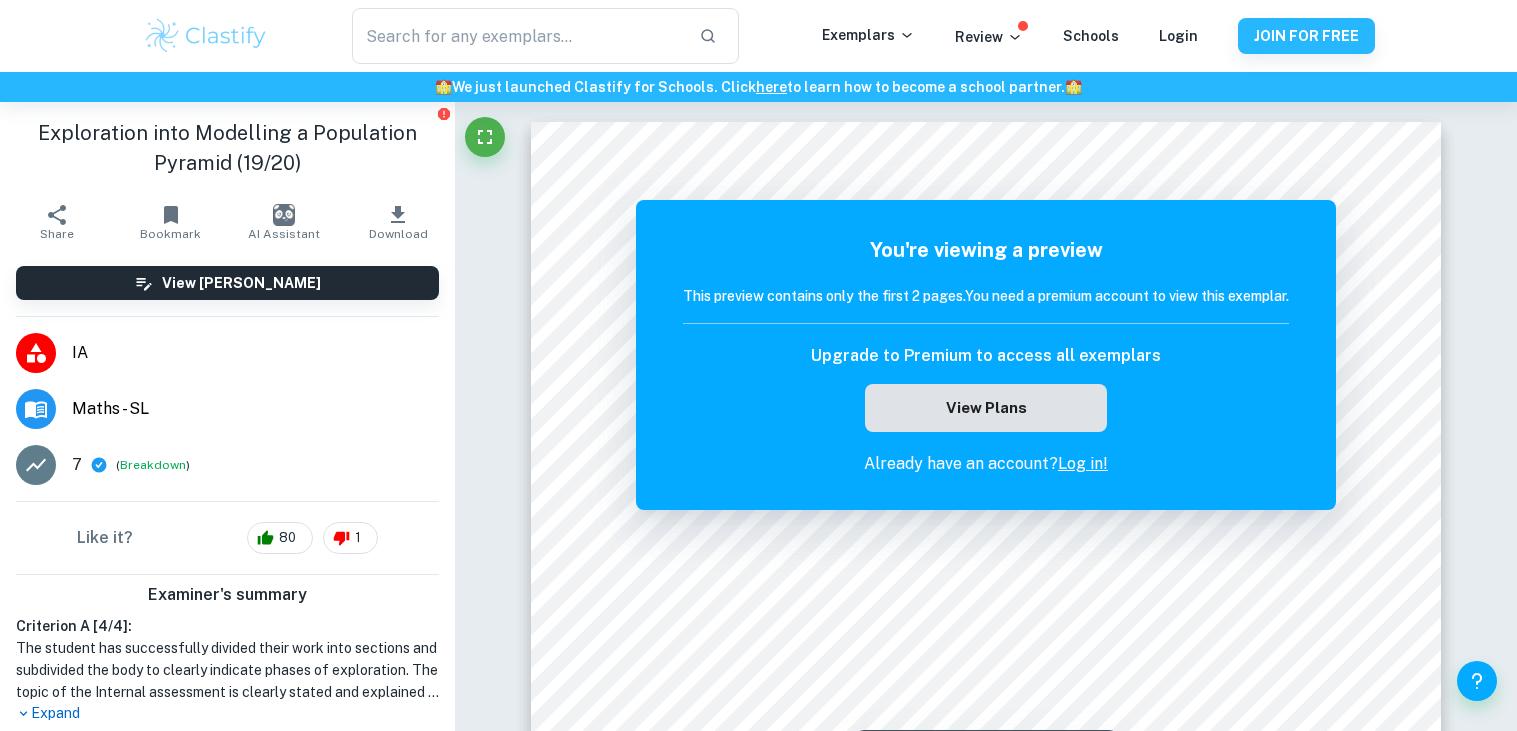 click on "View Plans" at bounding box center (986, 408) 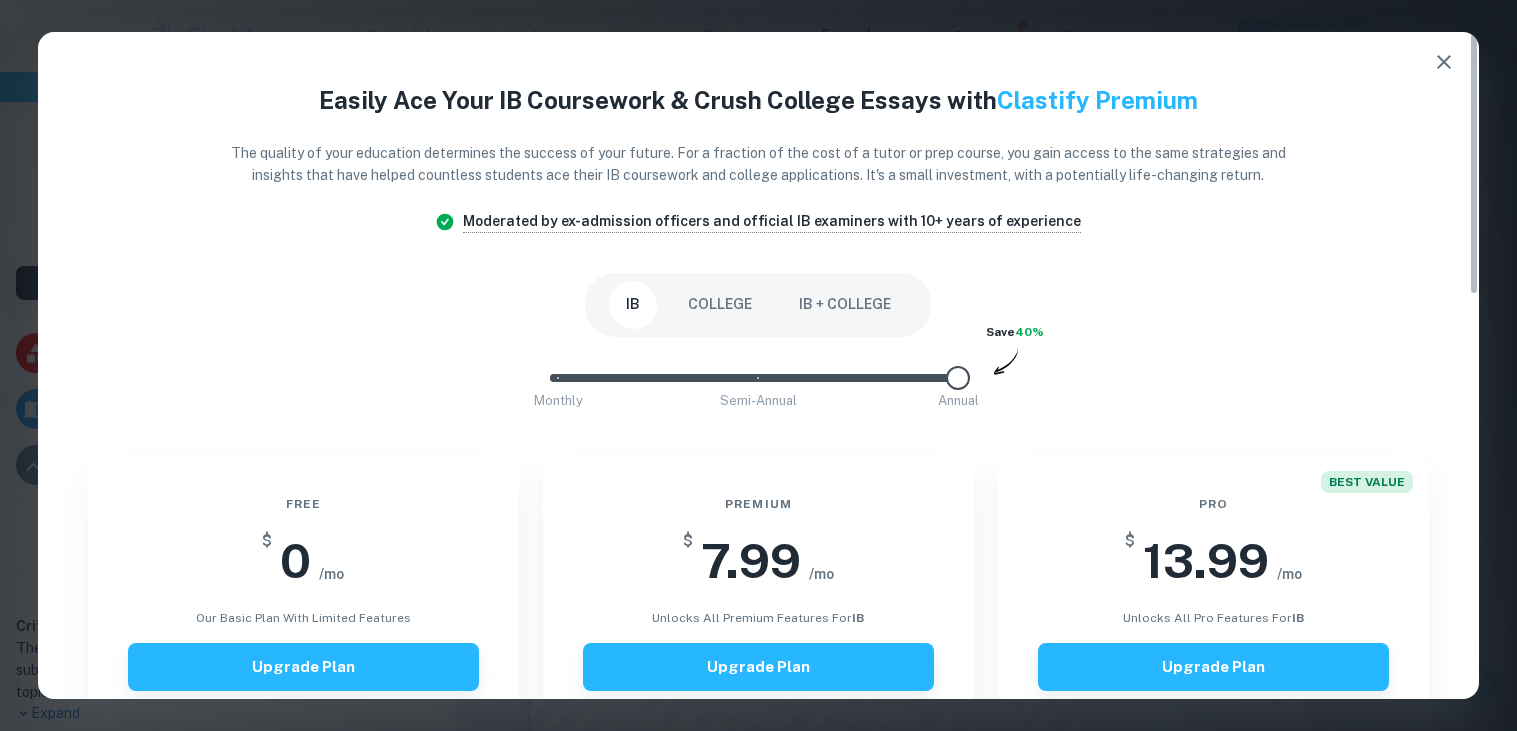 drag, startPoint x: 943, startPoint y: 385, endPoint x: 984, endPoint y: 386, distance: 41.01219 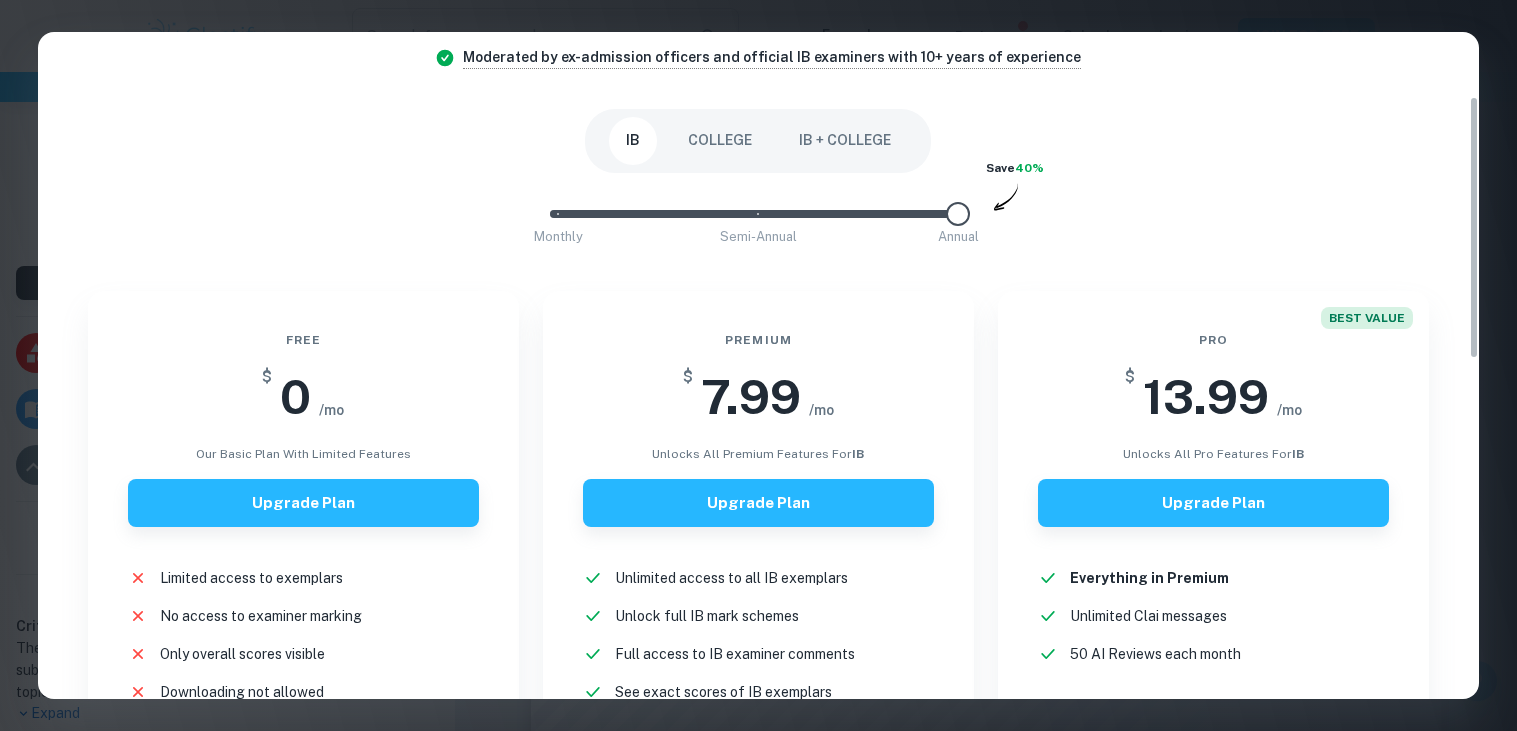 scroll, scrollTop: 159, scrollLeft: 0, axis: vertical 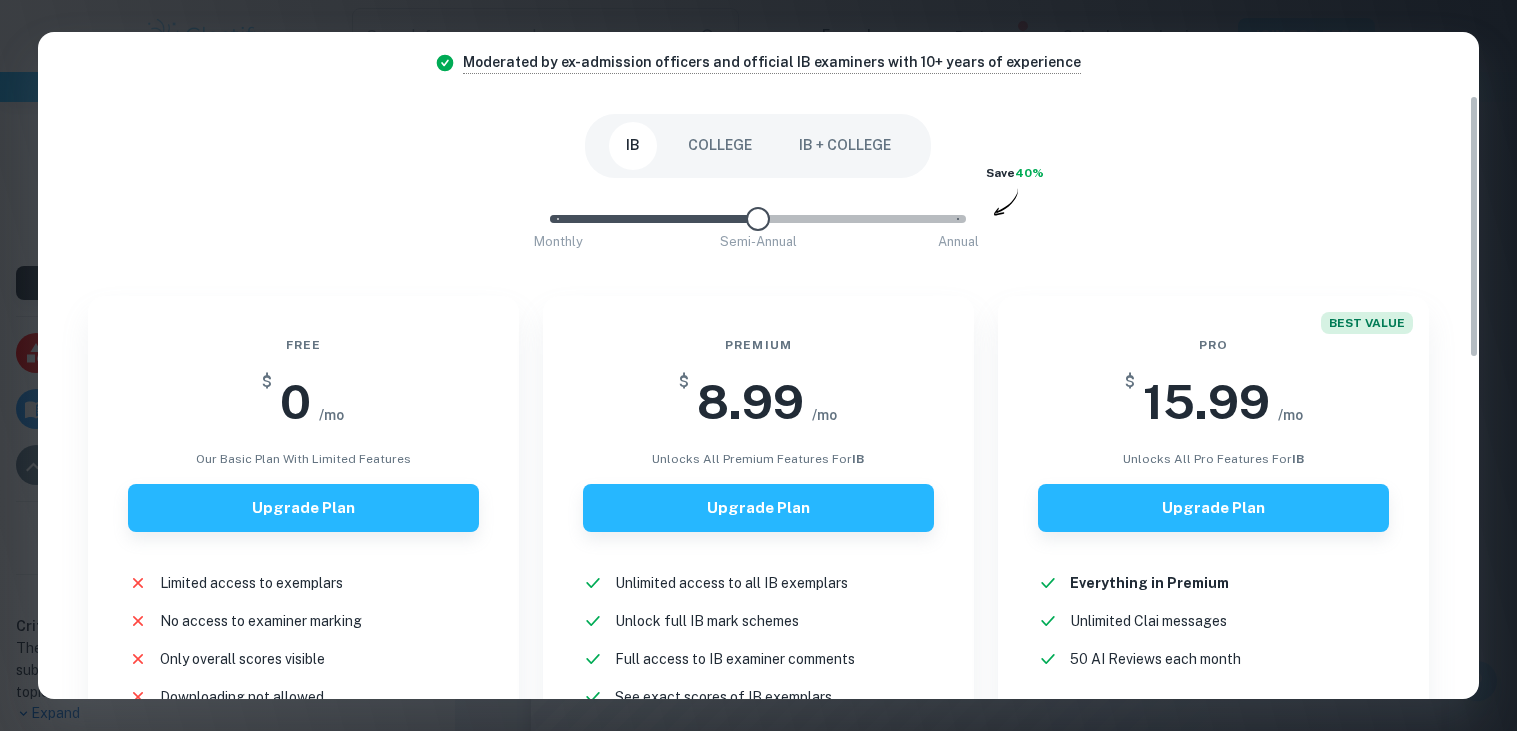 type on "1" 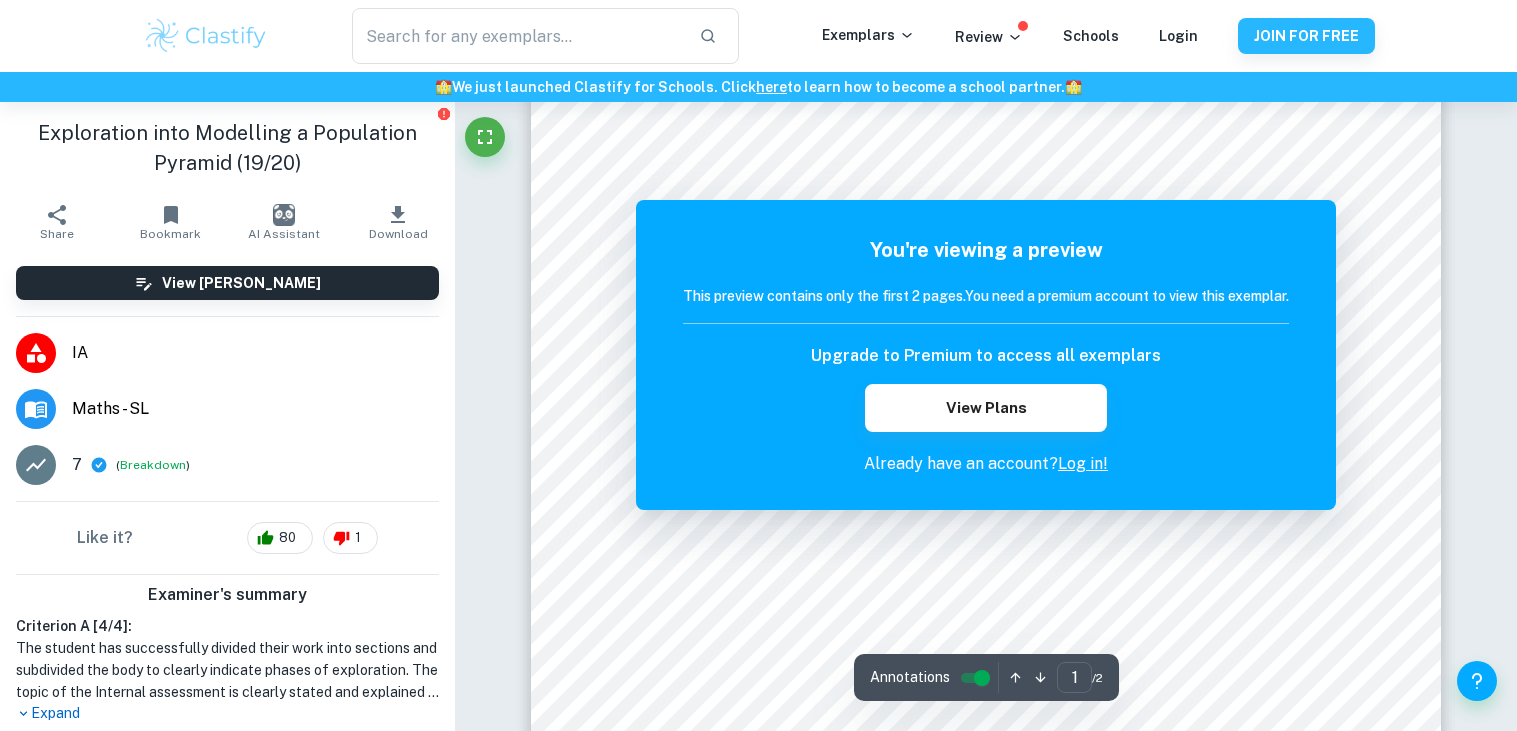 scroll, scrollTop: 342, scrollLeft: 0, axis: vertical 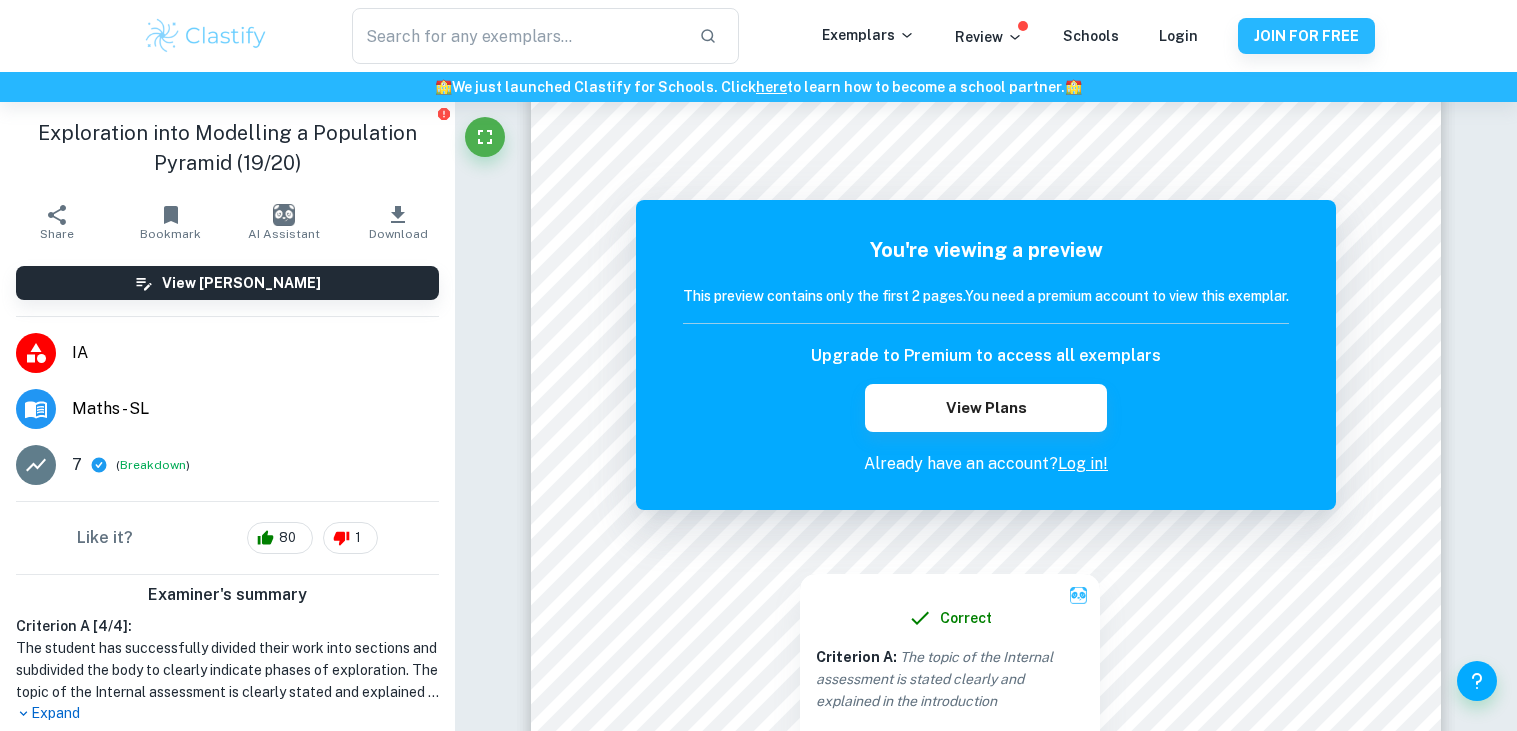 click at bounding box center (986, 540) 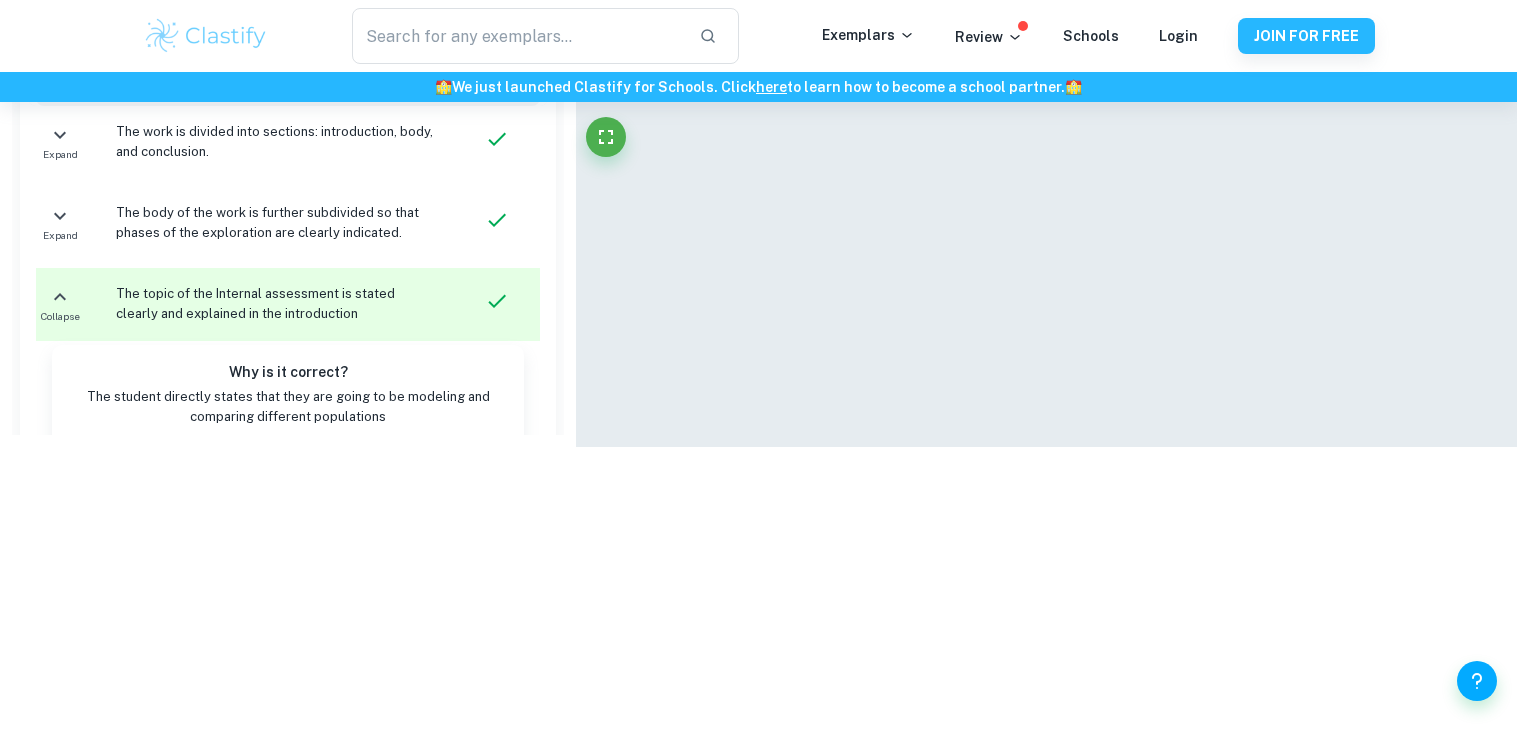 scroll, scrollTop: 148, scrollLeft: 0, axis: vertical 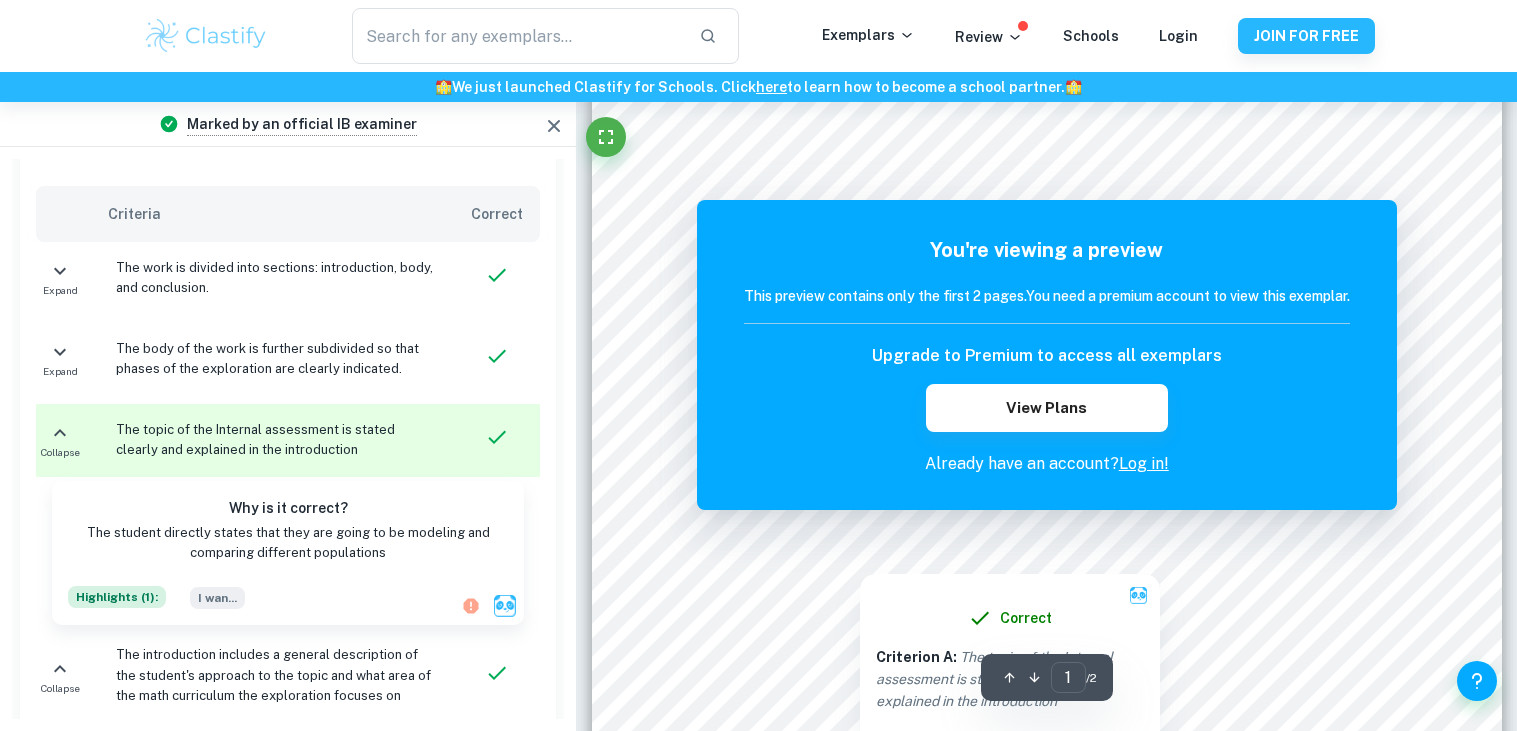 click at bounding box center (1047, 540) 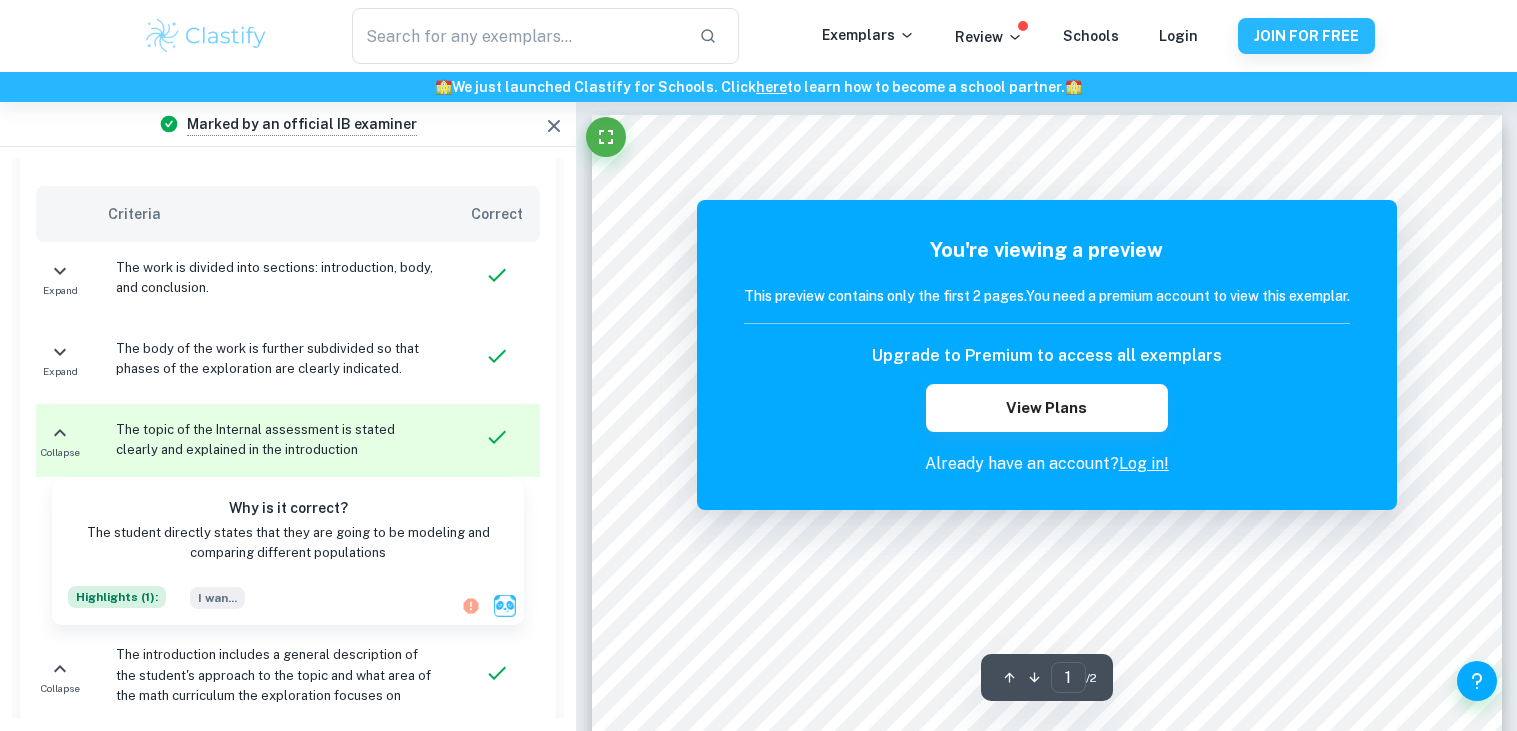scroll, scrollTop: 0, scrollLeft: 0, axis: both 